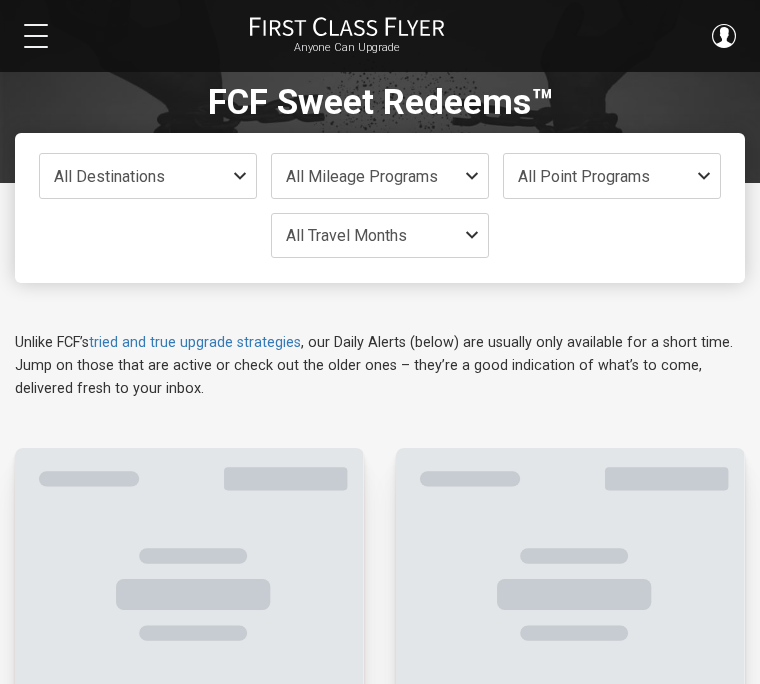scroll, scrollTop: 0, scrollLeft: 0, axis: both 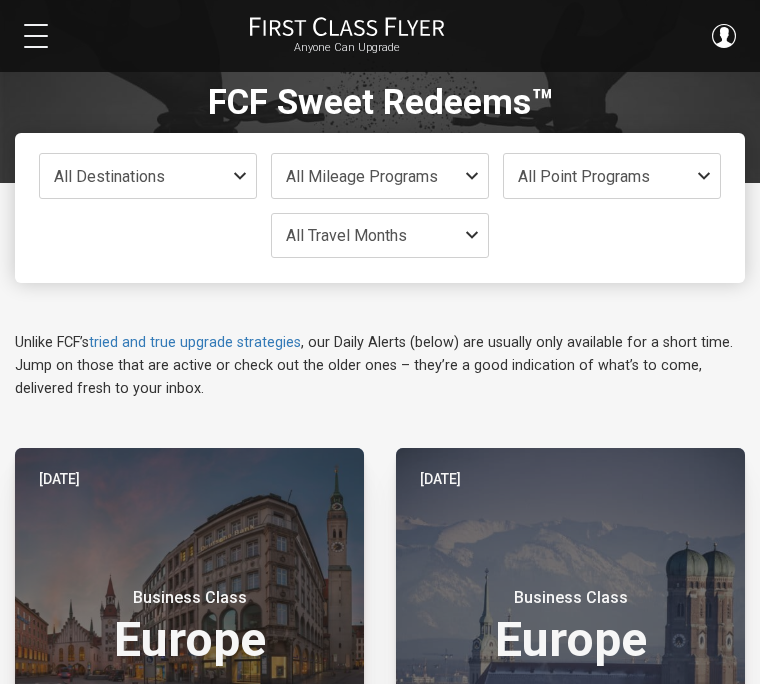 click on "[DATE] Business Class  Europe" at bounding box center (570, 612) 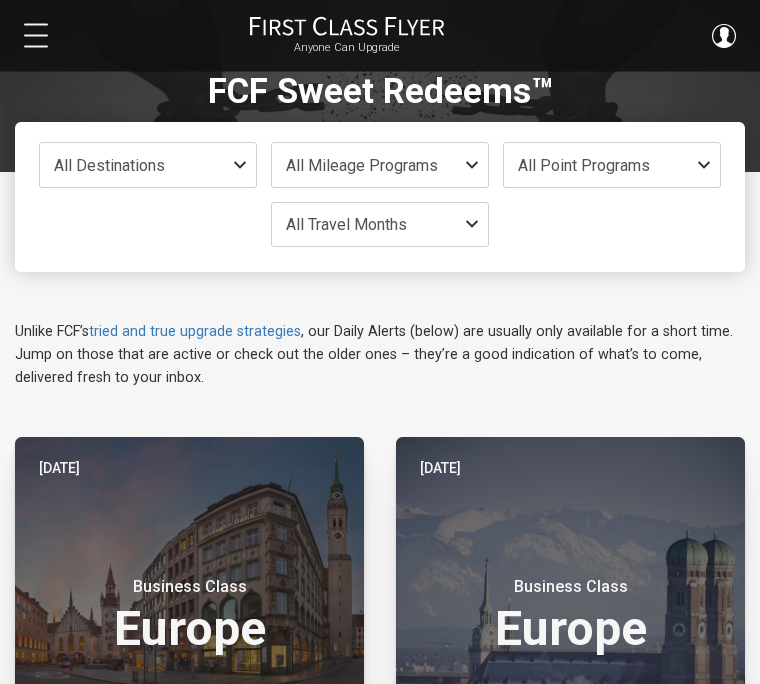 scroll, scrollTop: 12, scrollLeft: 0, axis: vertical 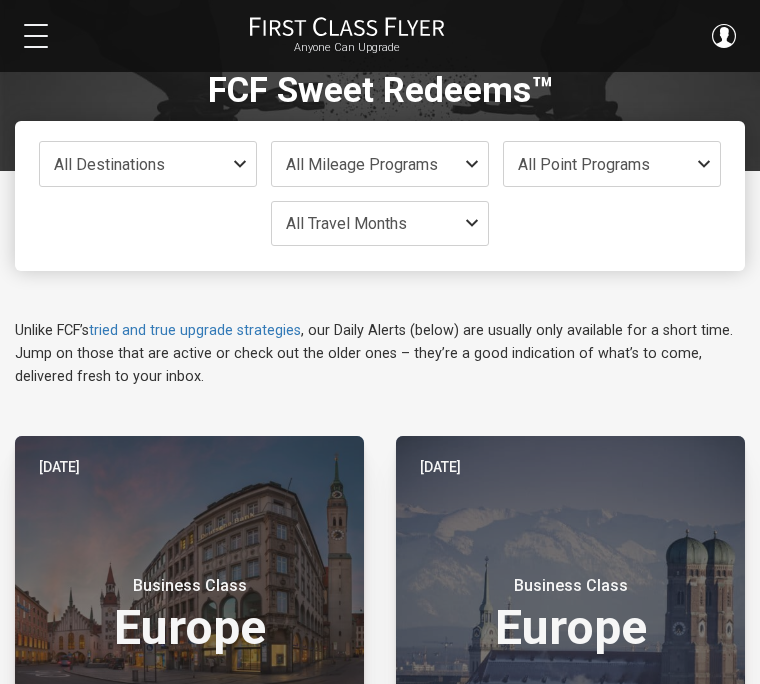 click on "All Destinations" at bounding box center [148, 163] 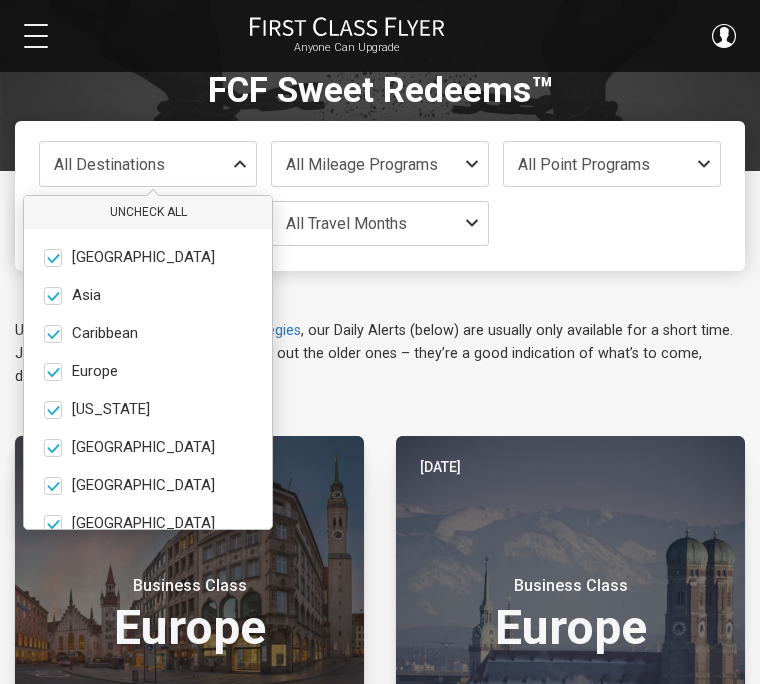 click on "only" at bounding box center [119, 296] 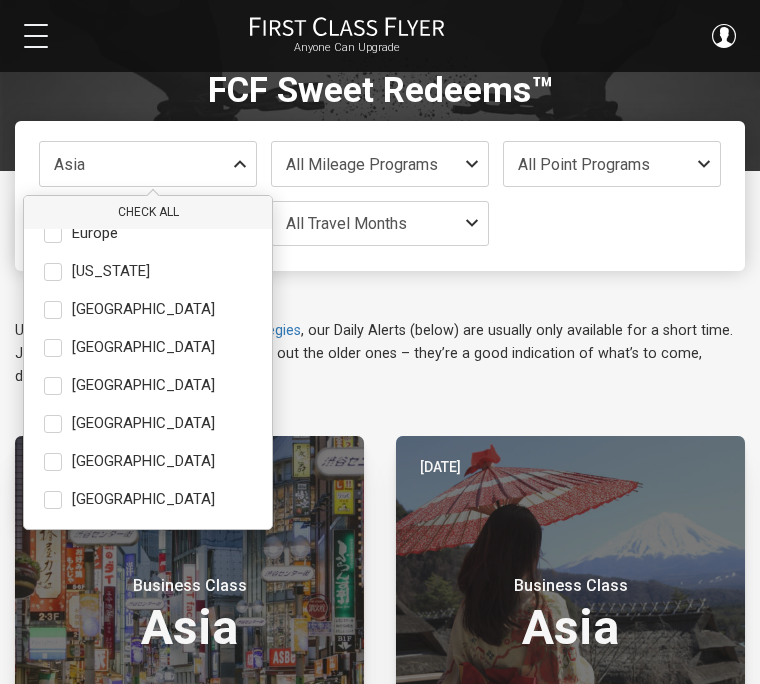 scroll, scrollTop: 138, scrollLeft: 0, axis: vertical 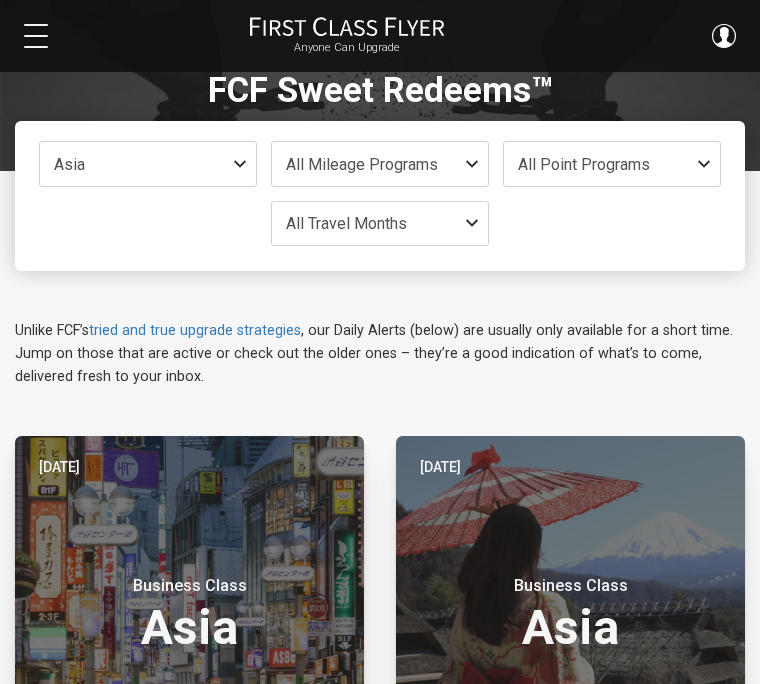 click at bounding box center [476, 164] 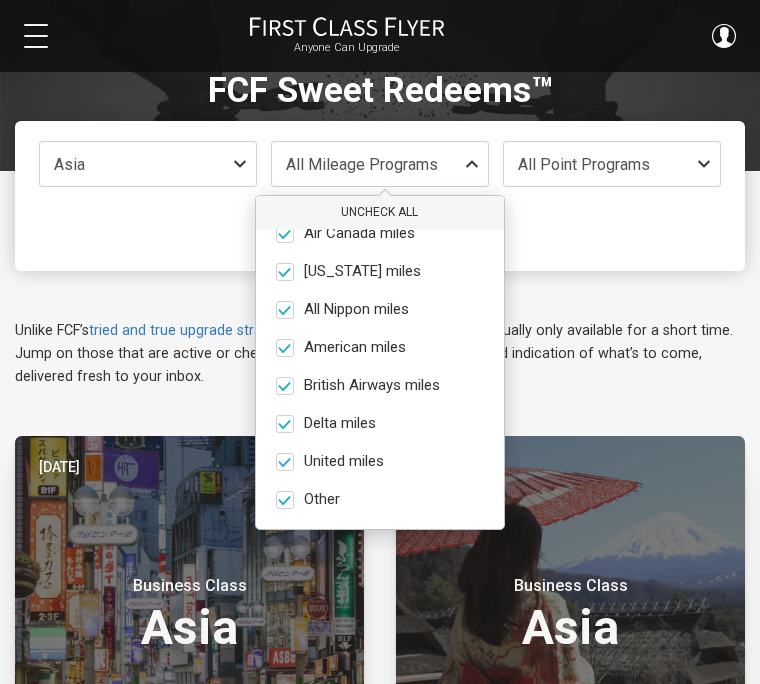 scroll, scrollTop: 24, scrollLeft: 0, axis: vertical 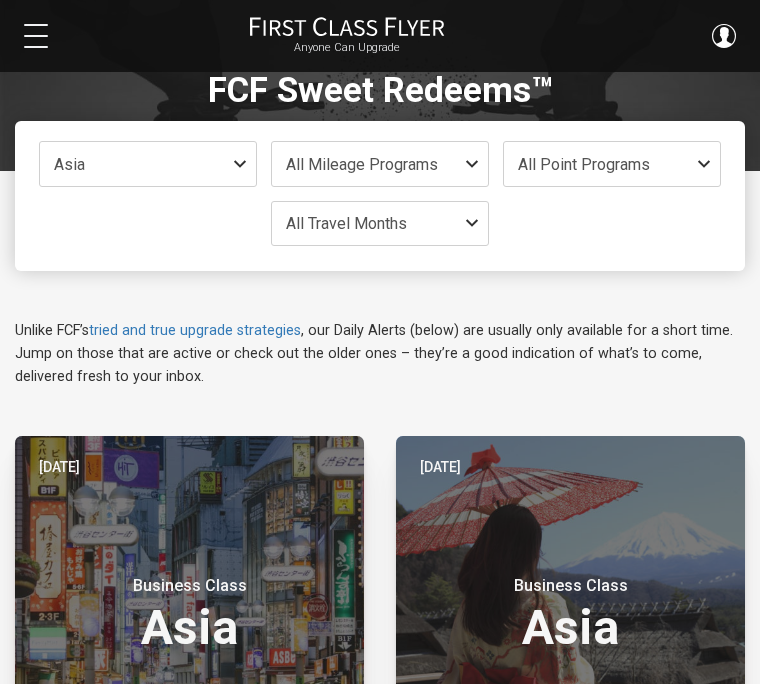 click at bounding box center (708, 164) 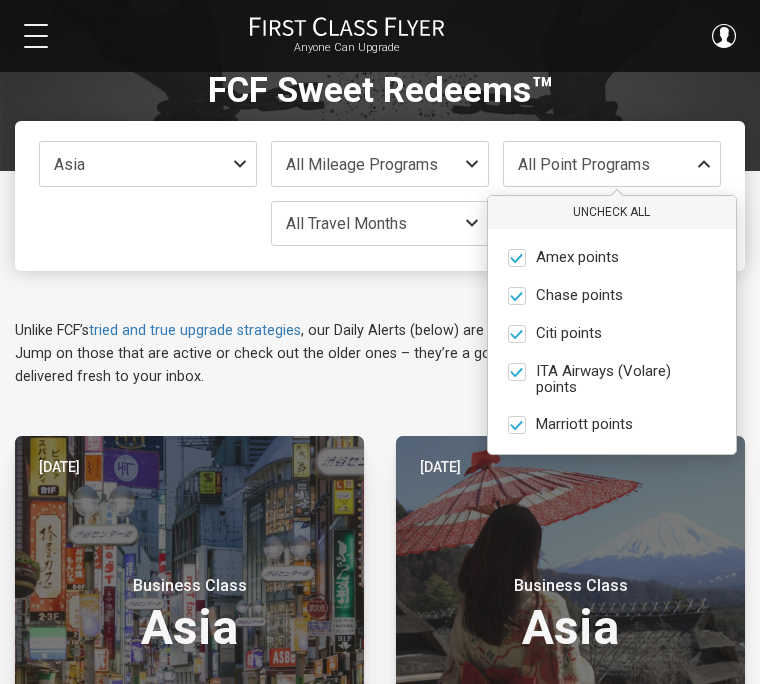 click at bounding box center [708, 164] 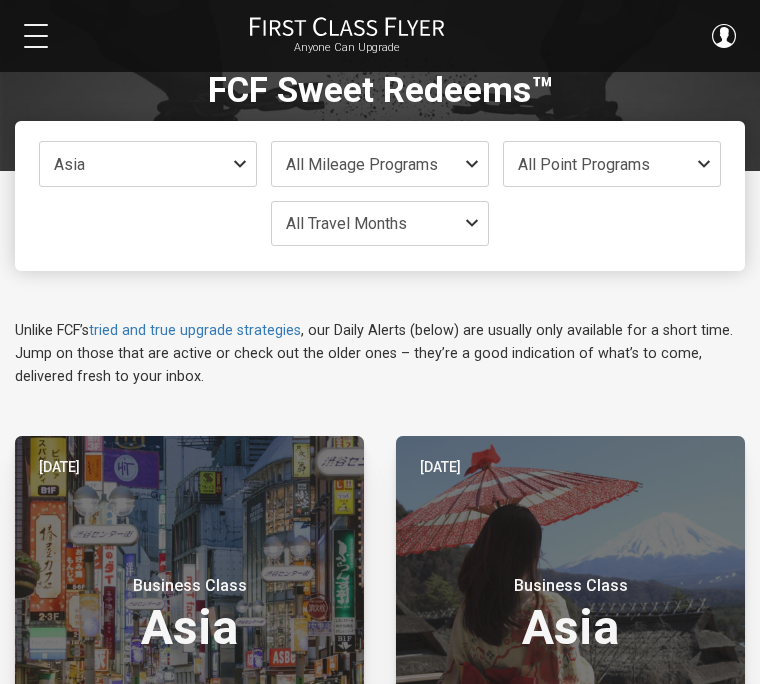 click on "All Point Programs" at bounding box center (612, 163) 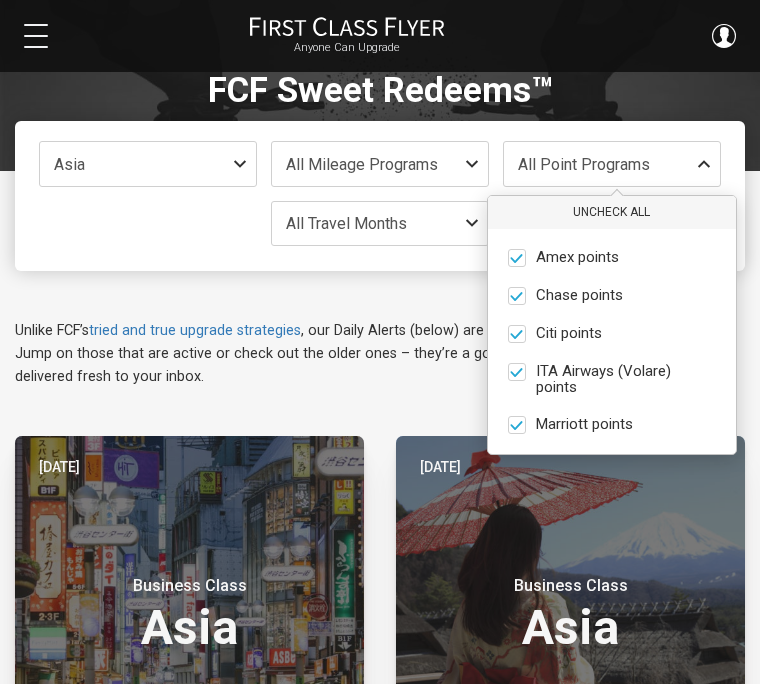 click at bounding box center (516, 371) 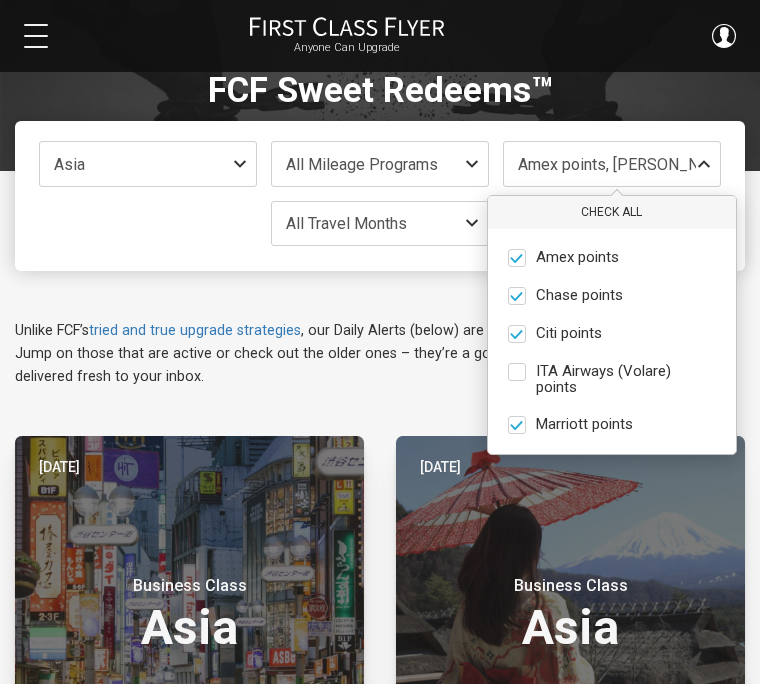 click at bounding box center (516, 333) 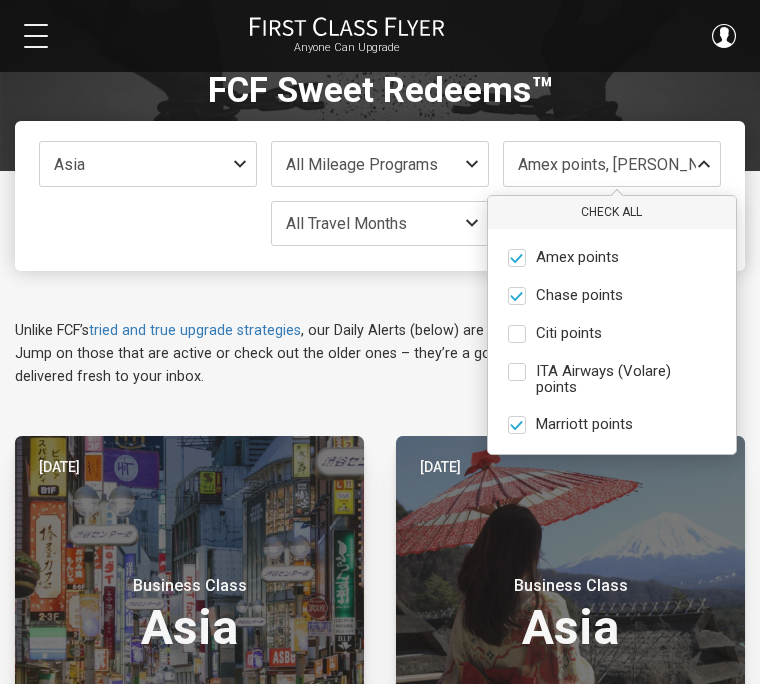 click on "Asia Check All Africa  only  Asia  only  Caribbean  only  Europe  only  Hawaii  only  India  only  Mexico  only  Middle East  only  North America  only  South America  only  South Pacific  only  All Mileage Programs Uncheck All Air Canada miles  only  Alaska miles  only  All Nippon miles  only  American miles  only  British Airways miles  only  Delta miles  only  United miles  only  Other  only  Amex points, Chase points or Marriott points Check All Amex points  only  Chase points  only  Citi points  only  ITA Airways (Volare) points  only  Marriott points  only  All Travel Months Check All Jul Aug Sep Oct Nov Dec Jan Feb Mar Apr May Jun  Unlike FCF’s  tried and true upgrade strategies , our Daily Alerts (below) are usually only available for a short time. Jump on those that are active or check out the older ones – they’re a good indication of what’s to come, delivered fresh to your inbox.  Yesterday Business Class  Asia  Use These Miles / Points: Travel on: Jul and Aug 2025 Mileage Savings Up To:" at bounding box center (380, 833) 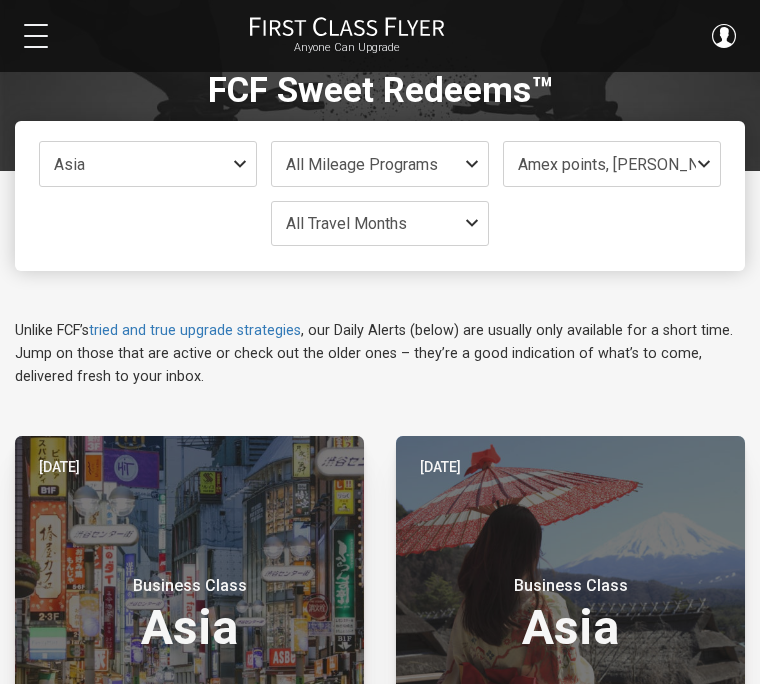 click at bounding box center [476, 223] 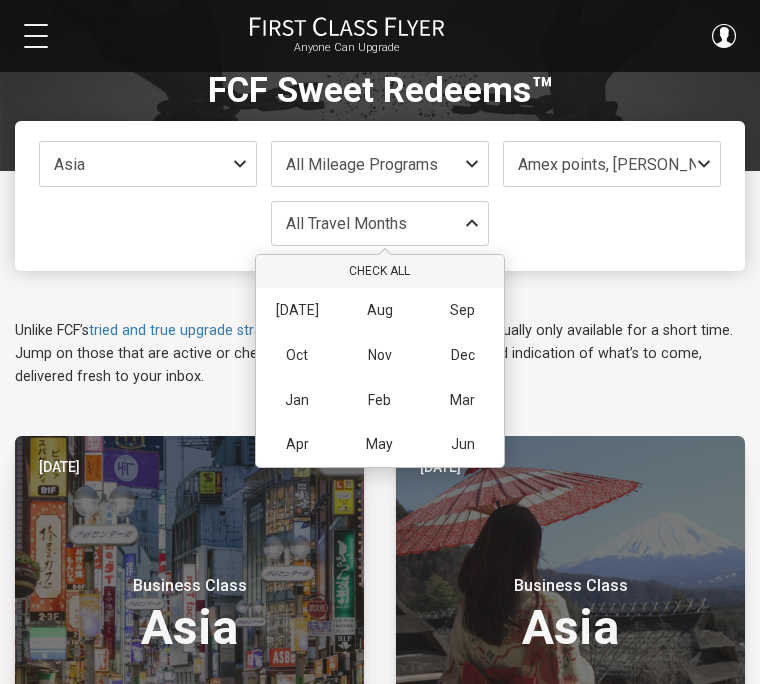 click on "Jun" at bounding box center [462, 444] 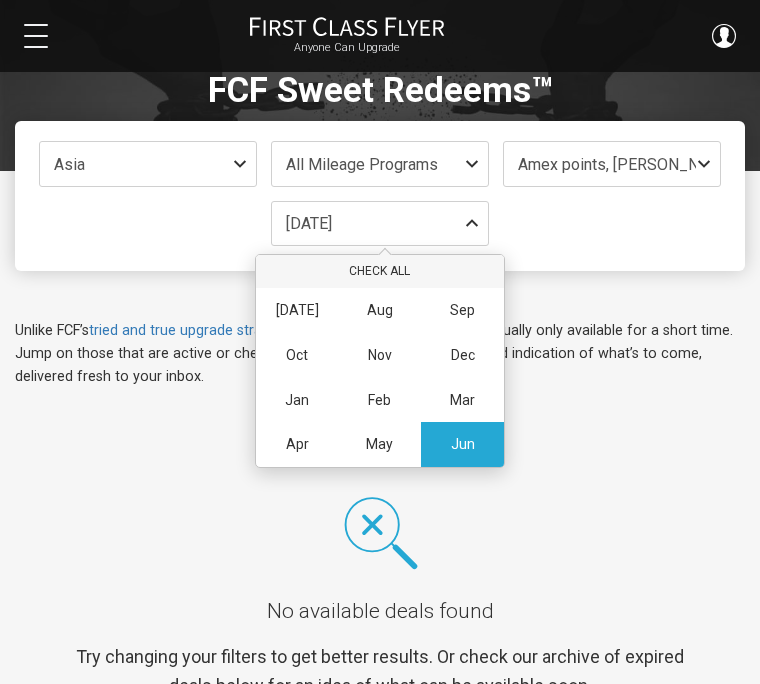 click on "Jan" at bounding box center [297, 400] 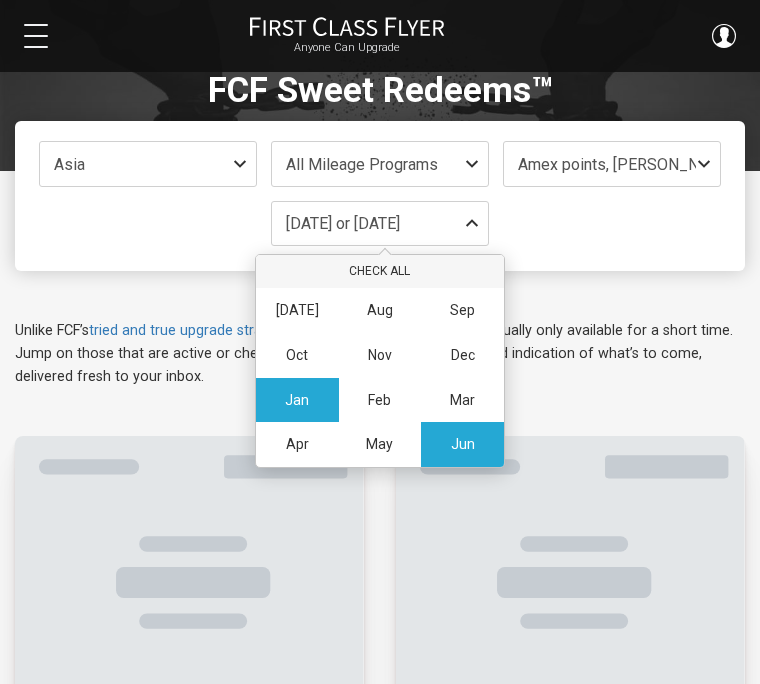 click on "Jun" at bounding box center (462, 444) 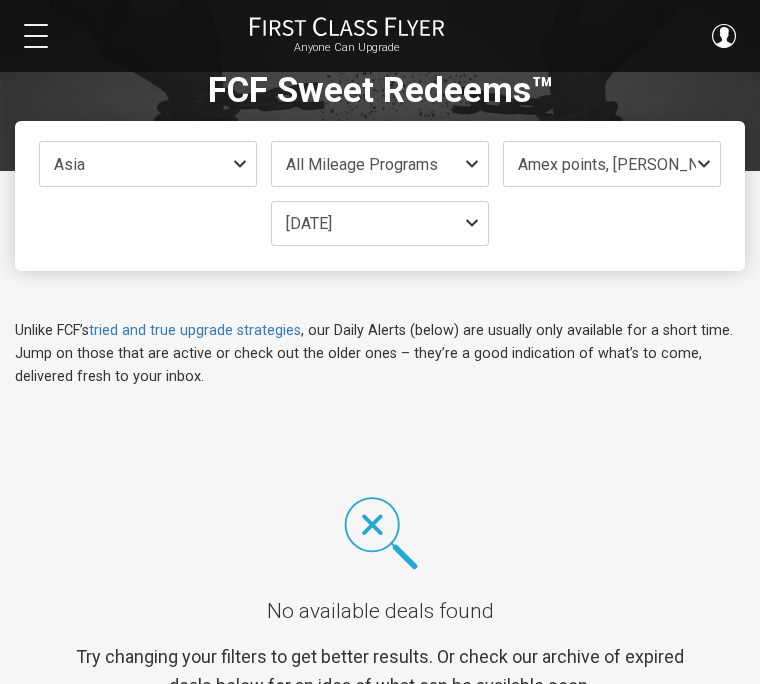 click on "Asia Check All Africa  only  Asia  only  Caribbean  only  Europe  only  Hawaii  only  India  only  Mexico  only  Middle East  only  North America  only  South America  only  South Pacific  only  All Mileage Programs Uncheck All Air Canada miles  only  Alaska miles  only  All Nippon miles  only  American miles  only  British Airways miles  only  Delta miles  only  United miles  only  Other  only  Amex points, Chase points or Marriott points Check All Amex points  only  Chase points  only  Citi points  only  ITA Airways (Volare) points  only  Marriott points  only  Jan 2026 Check All Jul Aug Sep Oct Nov Dec Jan Feb Mar Apr May Jun  Unlike FCF’s  tried and true upgrade strategies , our Daily Alerts (below) are usually only available for a short time. Jump on those that are active or check out the older ones – they’re a good indication of what’s to come, delivered fresh to your inbox.  No available deals found" at bounding box center (380, 483) 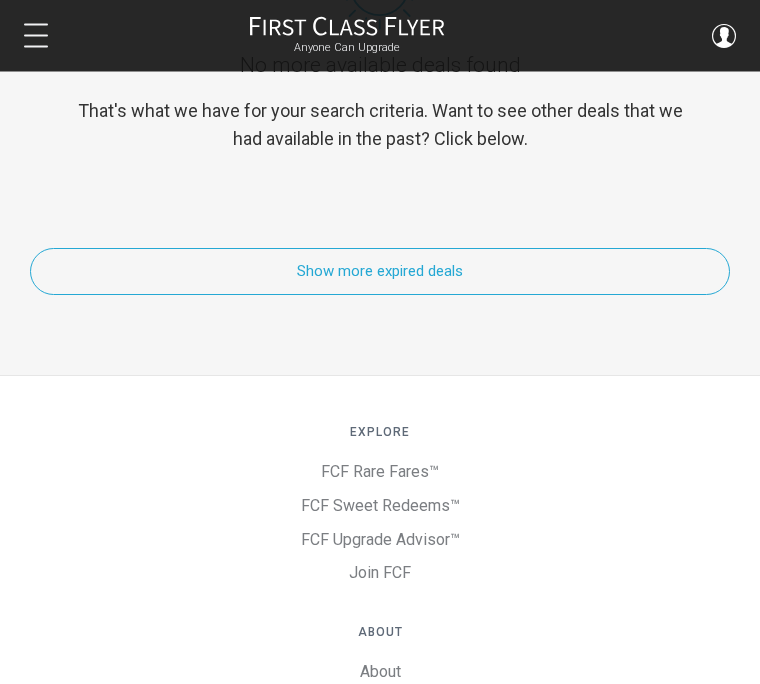 scroll, scrollTop: 908, scrollLeft: 0, axis: vertical 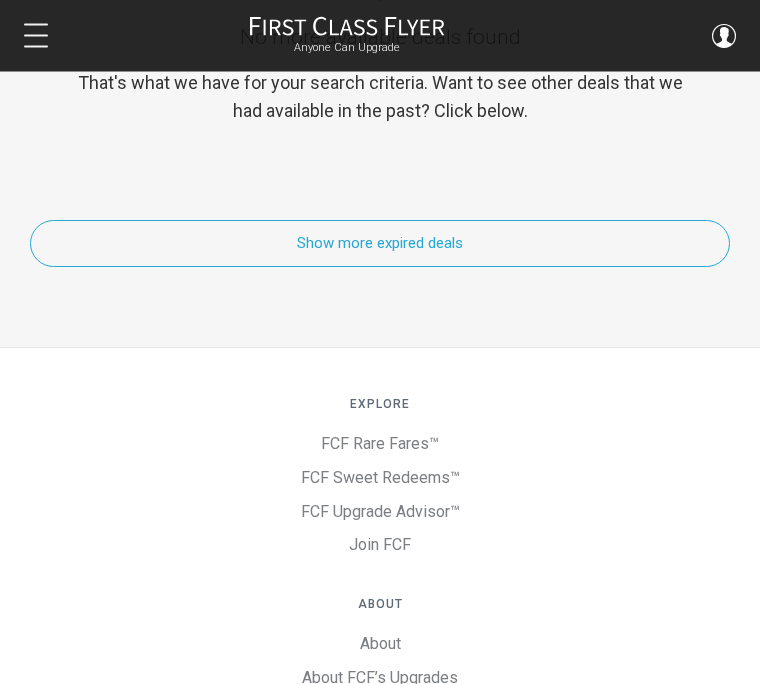 click on "FCF Rare Fares™" at bounding box center [380, 444] 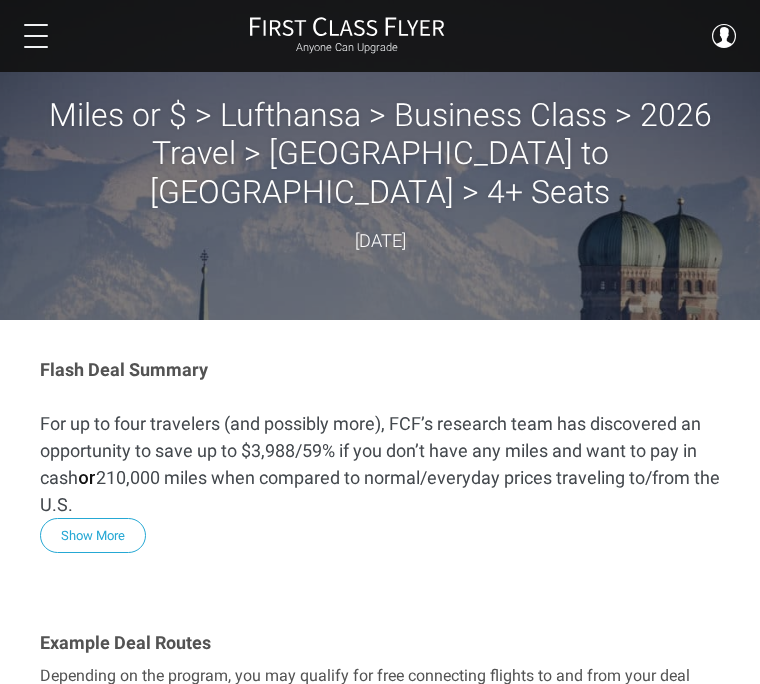 scroll, scrollTop: 0, scrollLeft: 0, axis: both 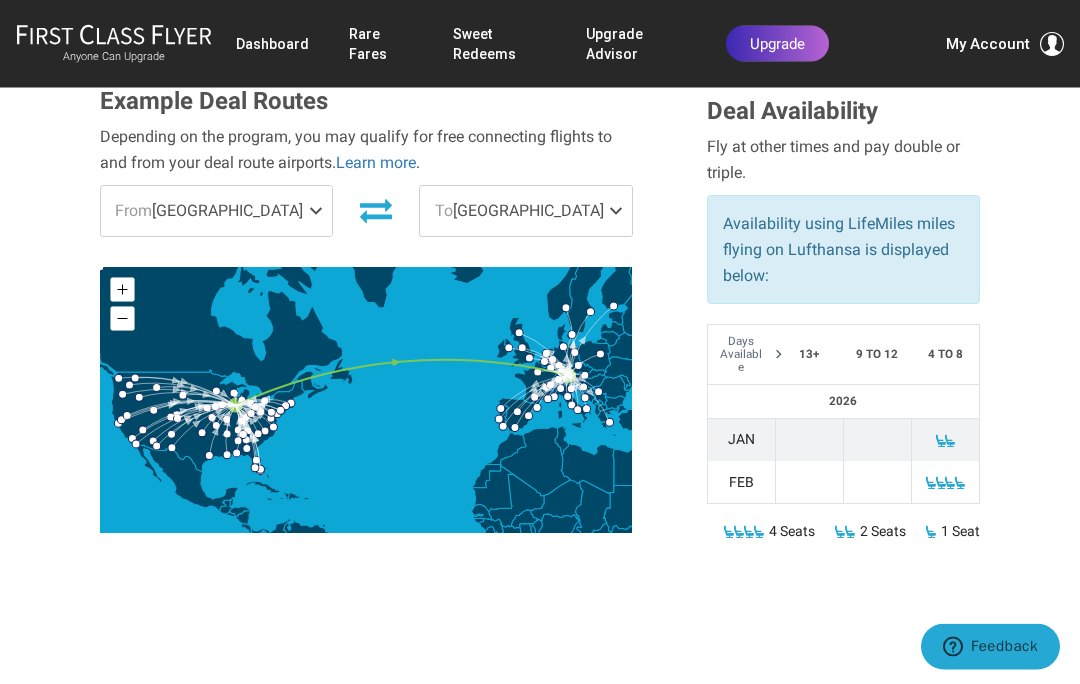 click on "From" at bounding box center (133, 211) 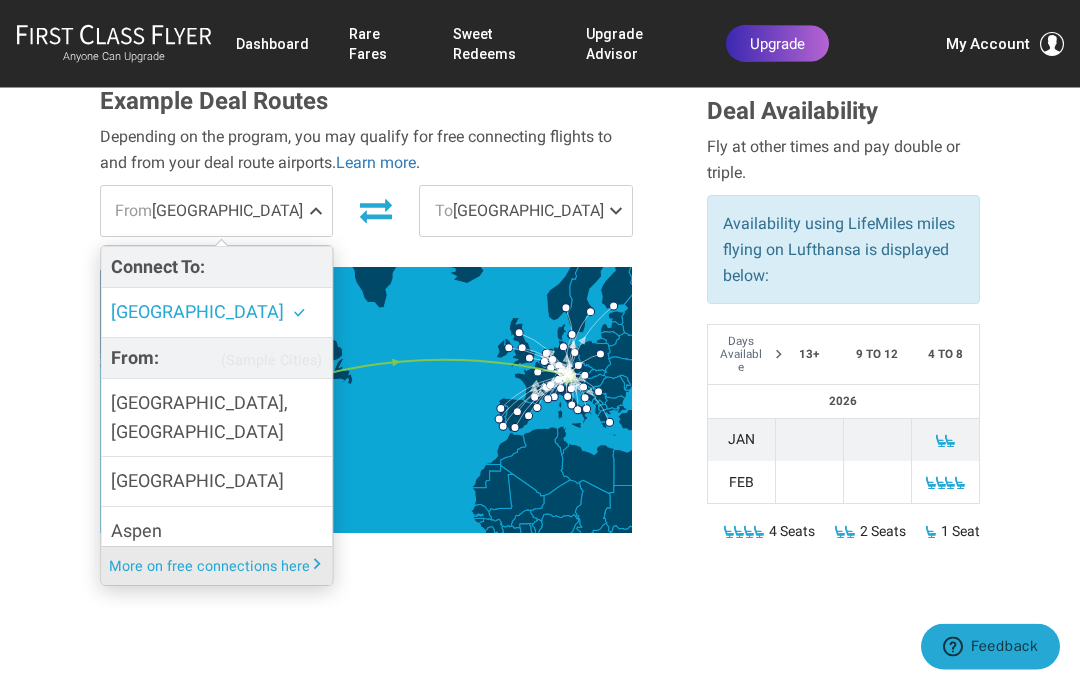 scroll, scrollTop: 678, scrollLeft: 0, axis: vertical 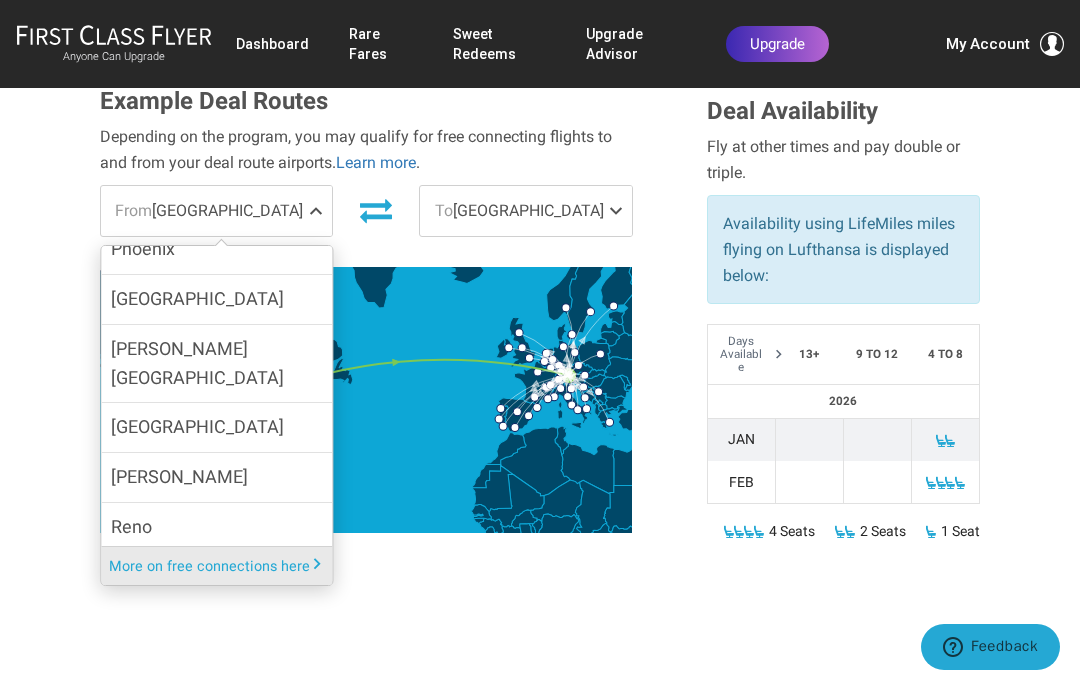 click on "San Francisco" at bounding box center [197, 726] 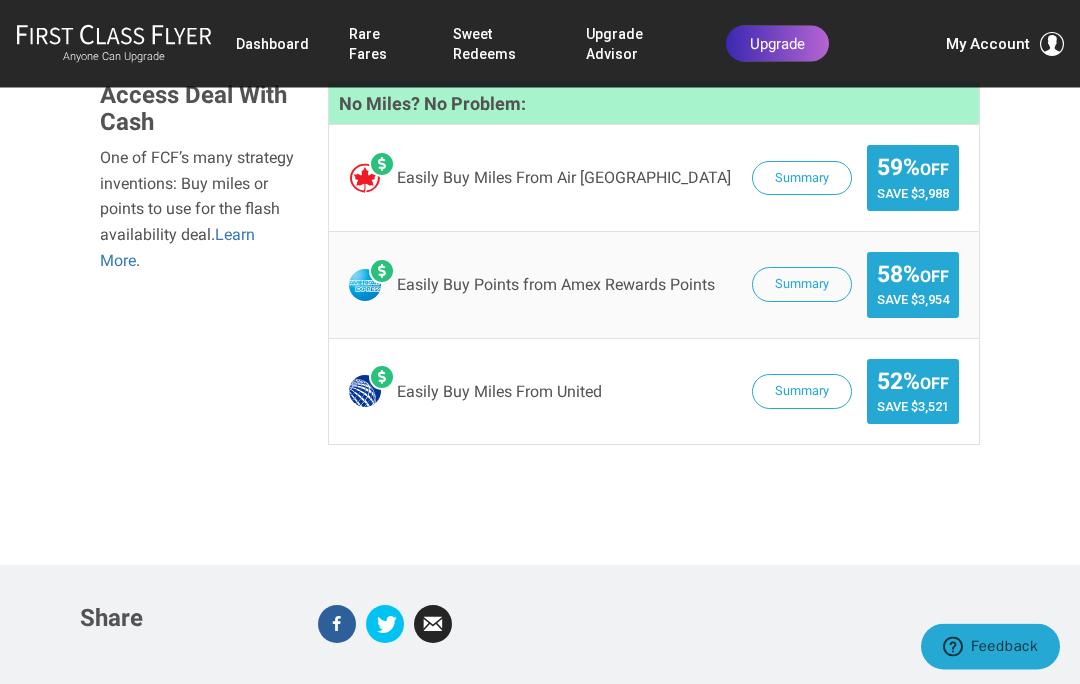 scroll, scrollTop: 2205, scrollLeft: 0, axis: vertical 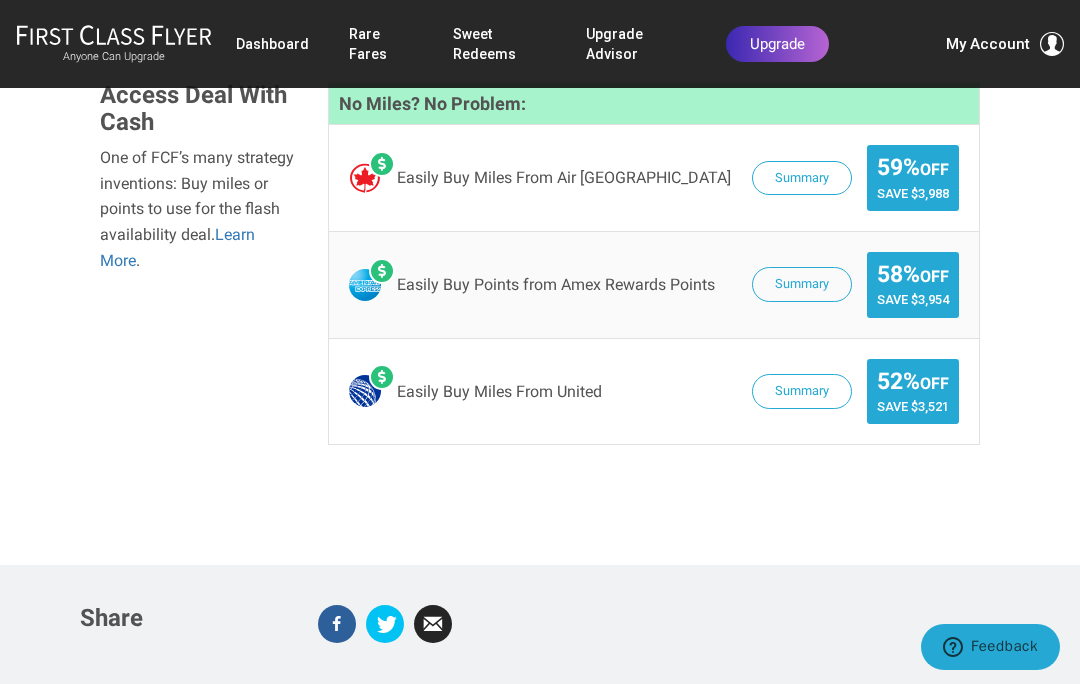 click on "Summary" at bounding box center [802, 284] 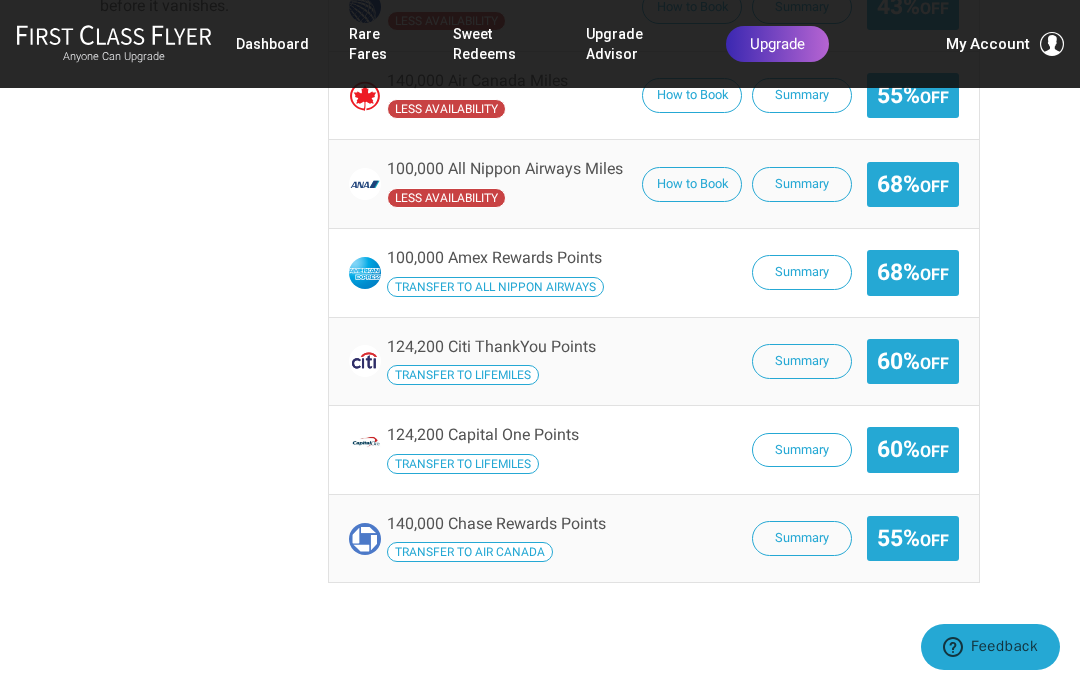 scroll, scrollTop: 1581, scrollLeft: 0, axis: vertical 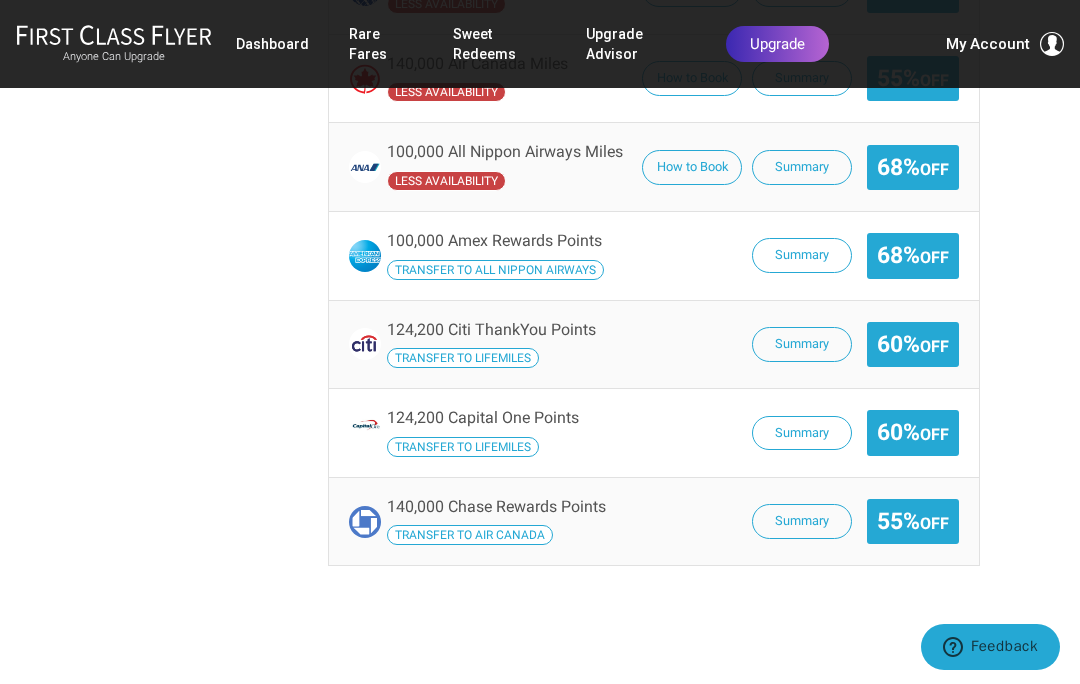 click on "Transfer to All Nippon Airways" at bounding box center (495, 270) 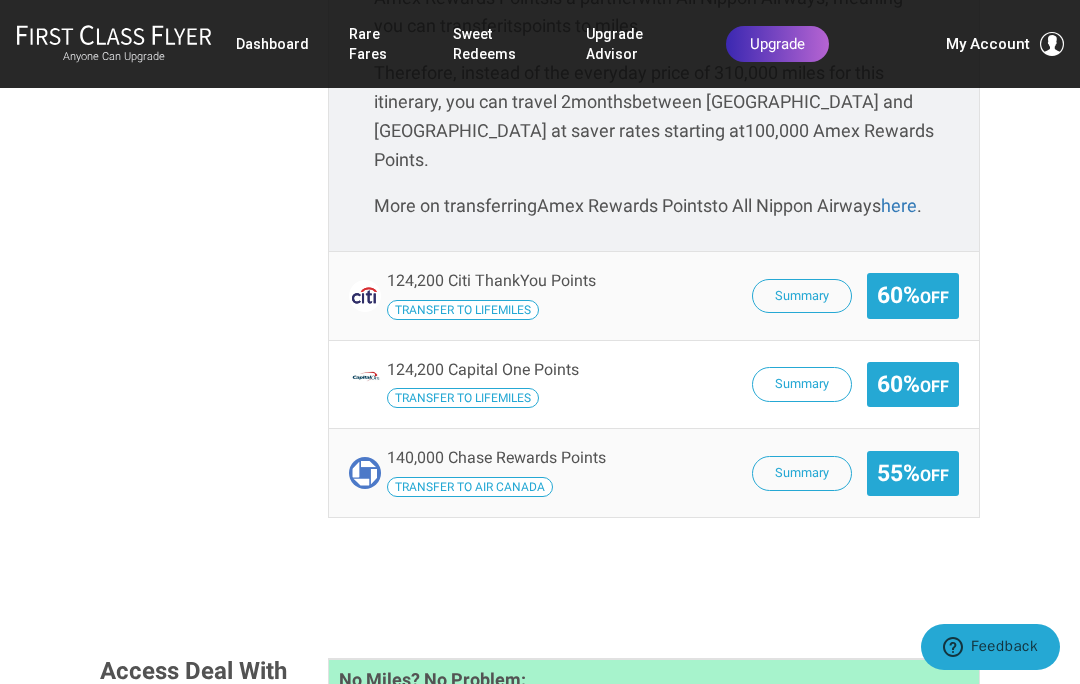 scroll, scrollTop: 1937, scrollLeft: 0, axis: vertical 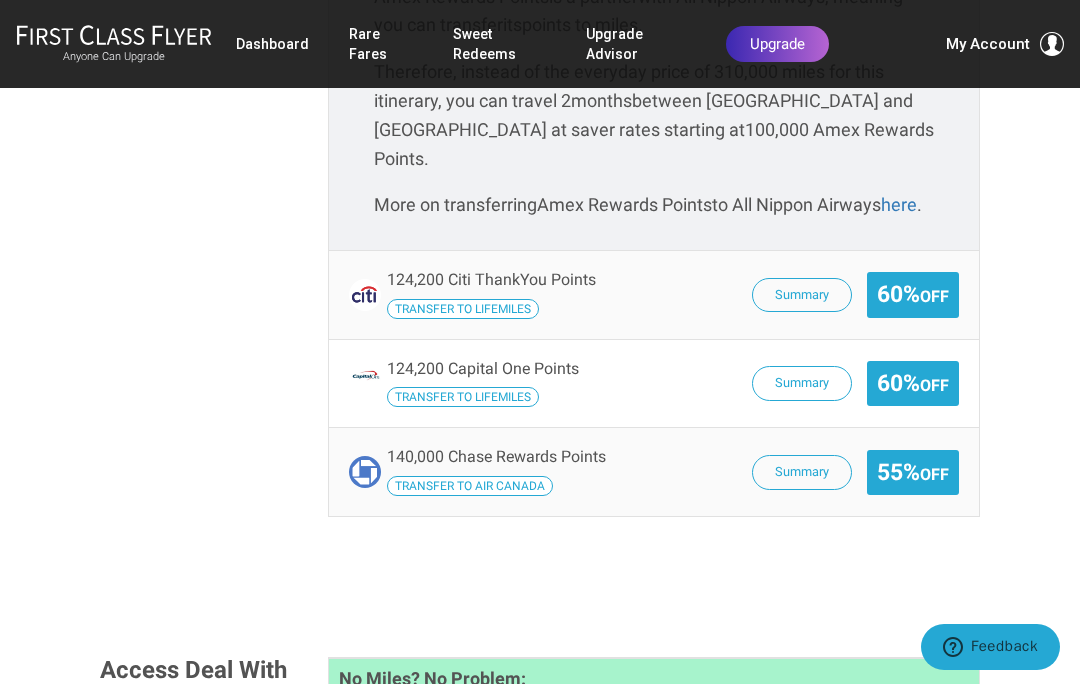 click on "here" at bounding box center (899, 204) 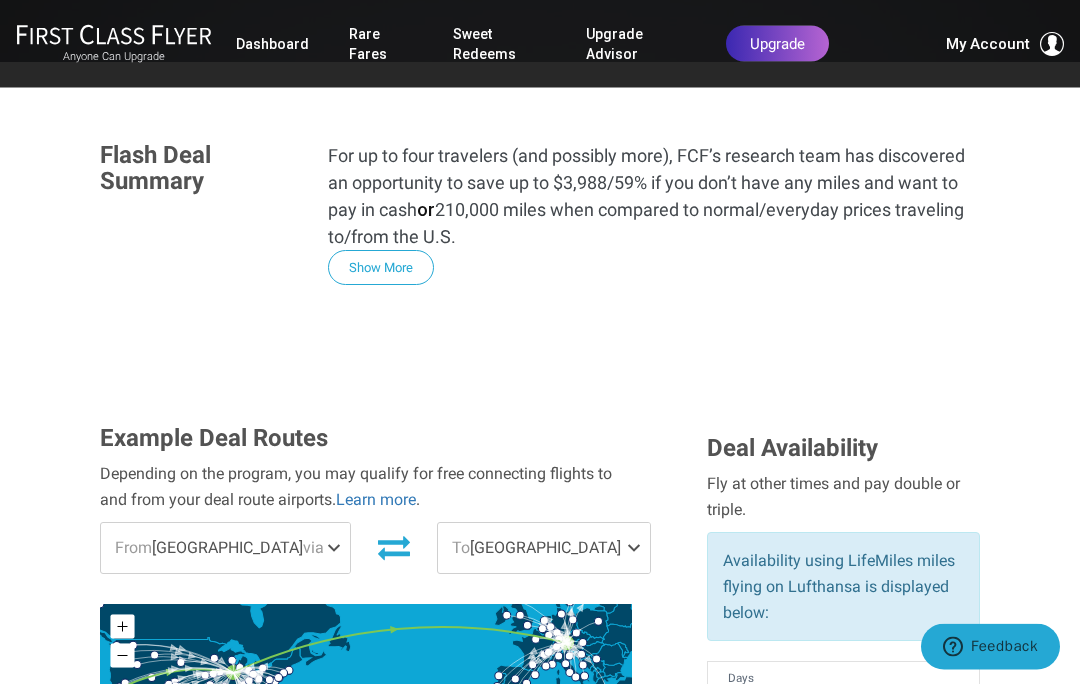 scroll, scrollTop: 336, scrollLeft: 0, axis: vertical 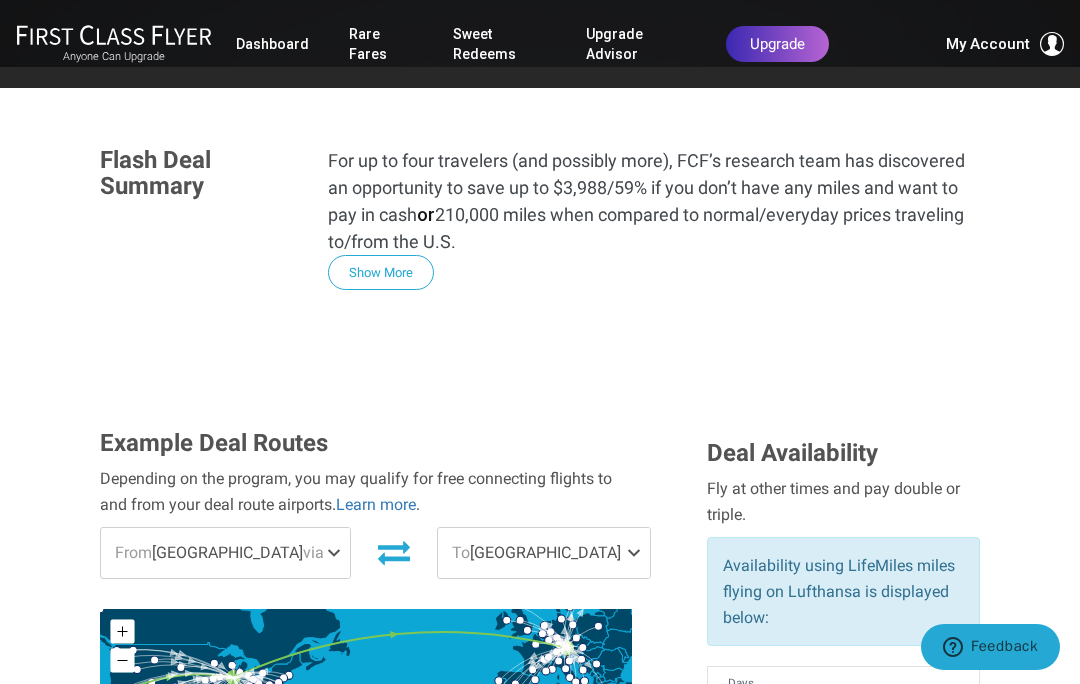 click on "Upgrade Advisor" at bounding box center (636, 44) 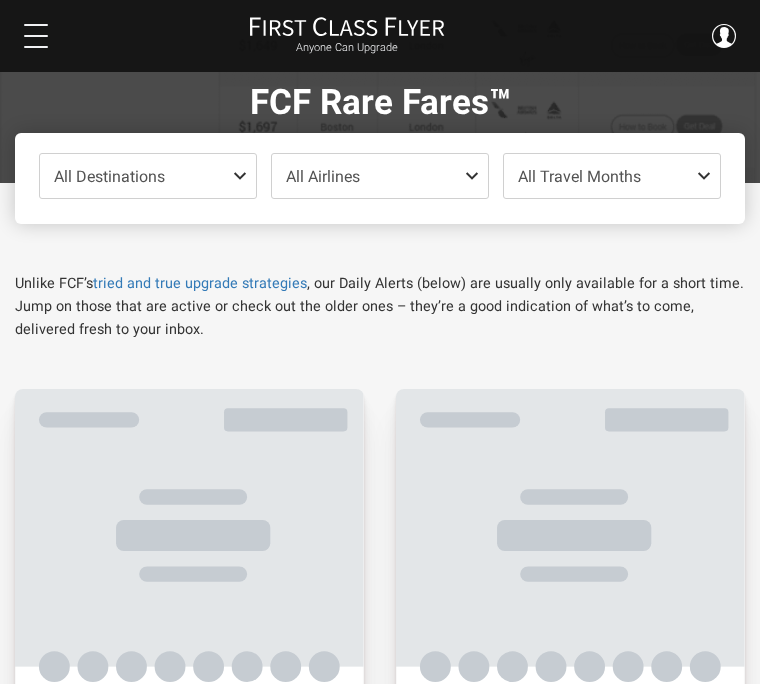 scroll, scrollTop: 0, scrollLeft: 0, axis: both 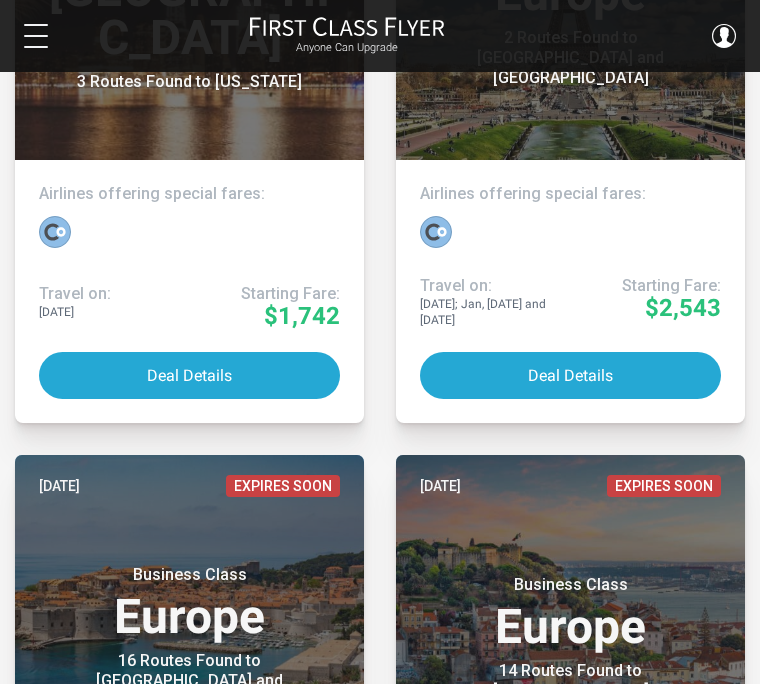click on "Deal Details" at bounding box center (189, 375) 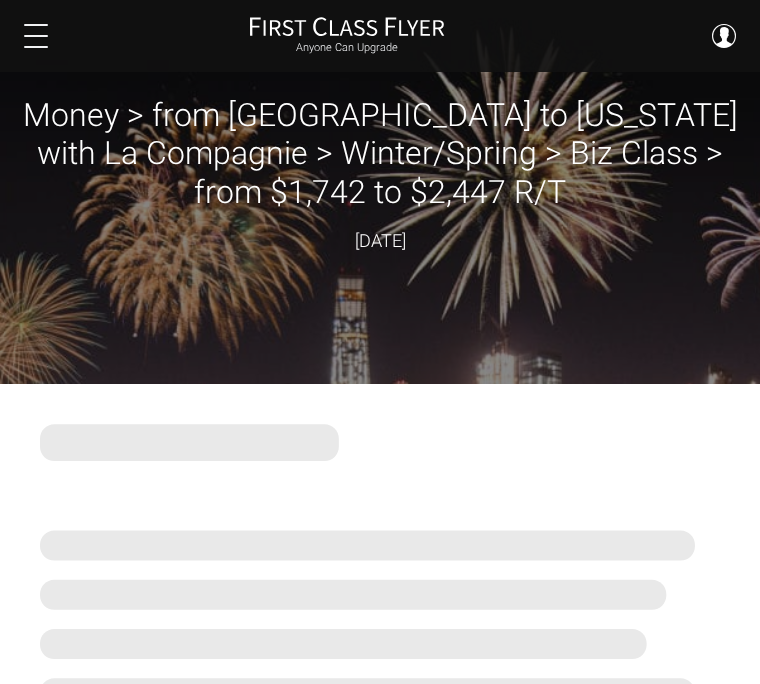 scroll, scrollTop: 0, scrollLeft: 0, axis: both 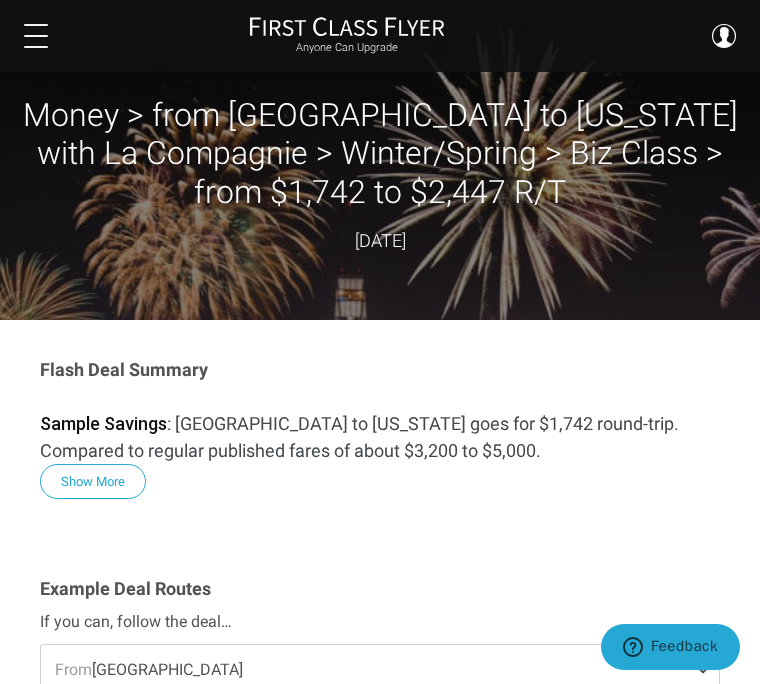 click at bounding box center [36, 36] 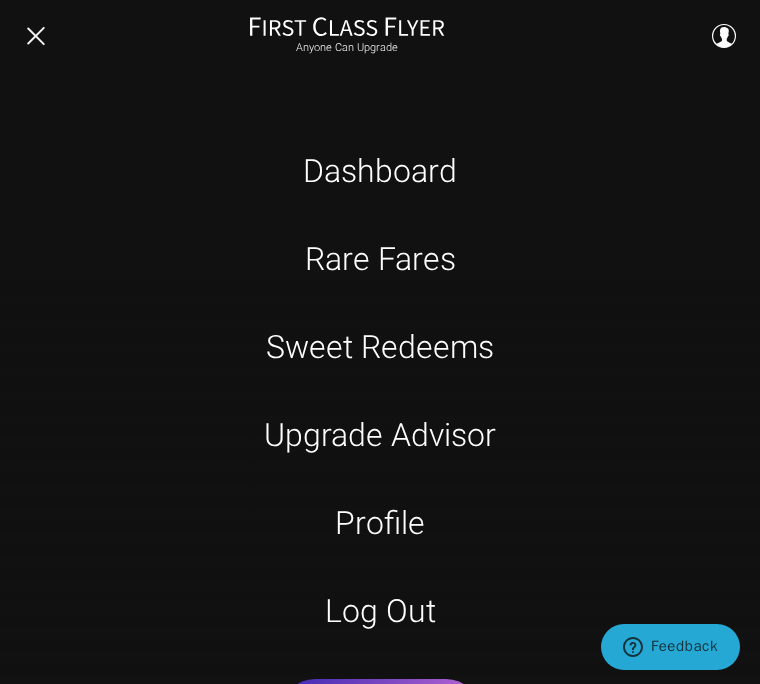 click on "Rare Fares" at bounding box center [380, 259] 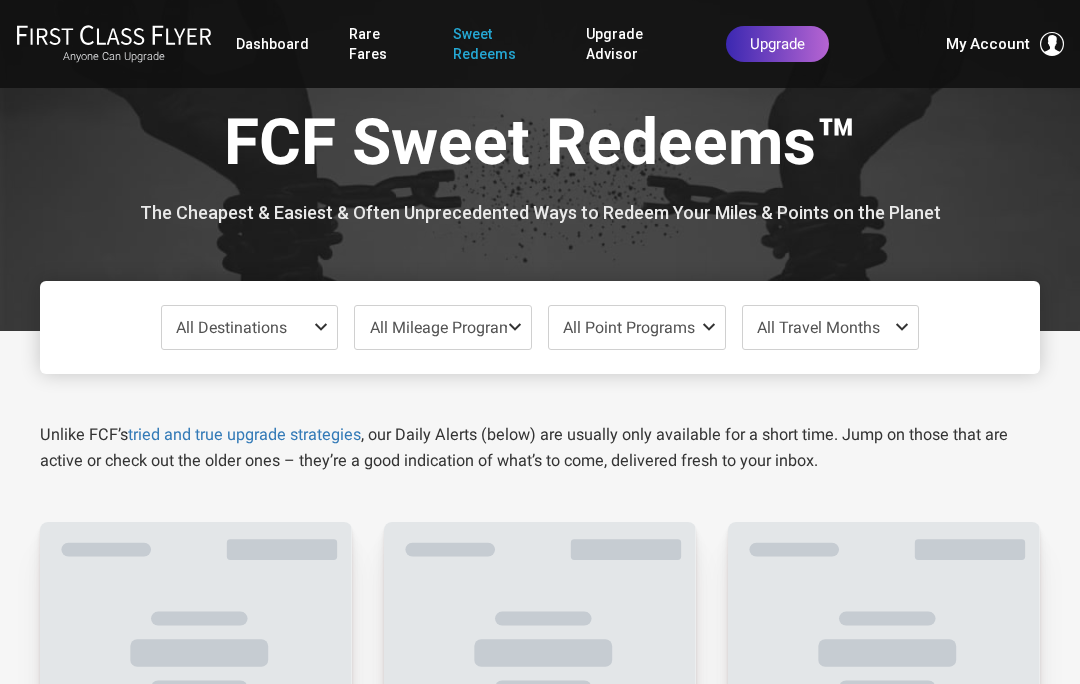scroll, scrollTop: 0, scrollLeft: 0, axis: both 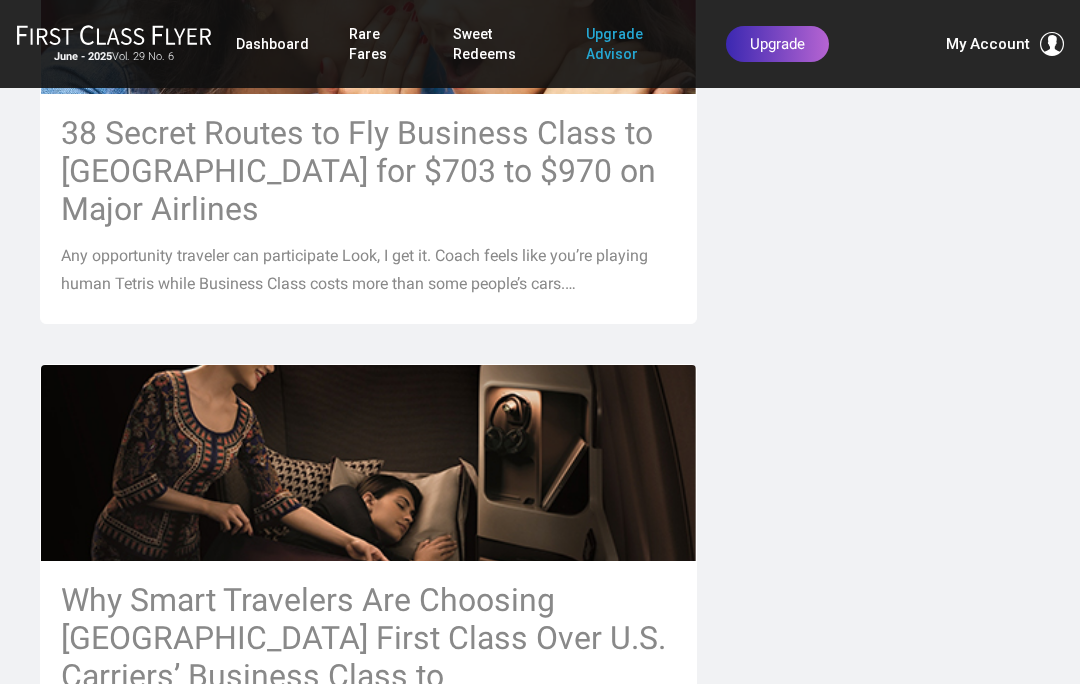 click on "38 Secret Routes to Fly Business Class to [GEOGRAPHIC_DATA] for $703 to $970 on Major Airlines" at bounding box center [368, 171] 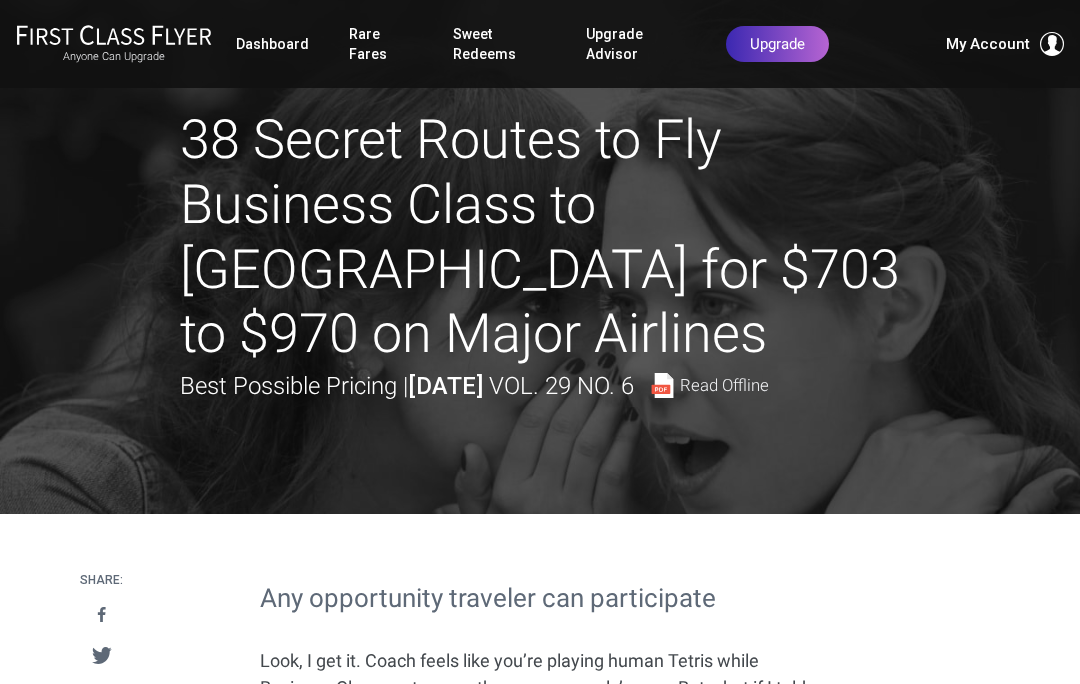 scroll, scrollTop: 2, scrollLeft: 0, axis: vertical 